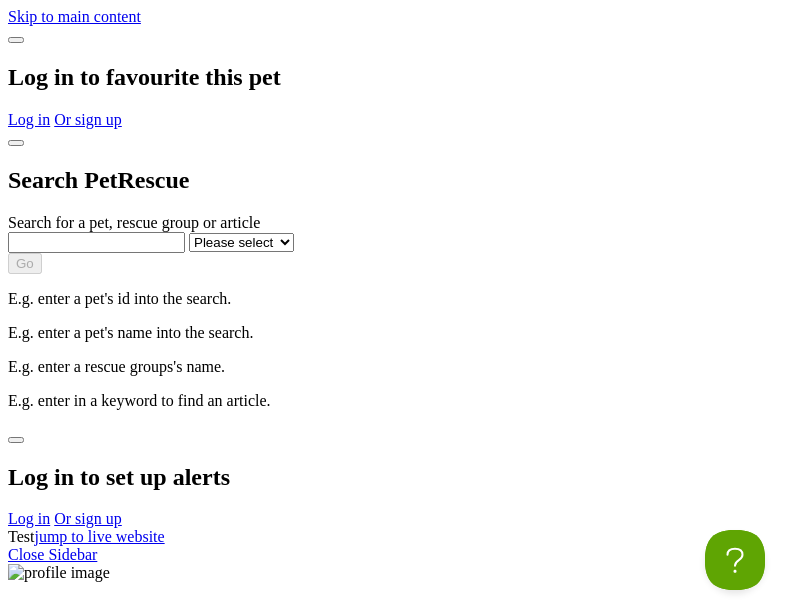 scroll, scrollTop: 0, scrollLeft: 0, axis: both 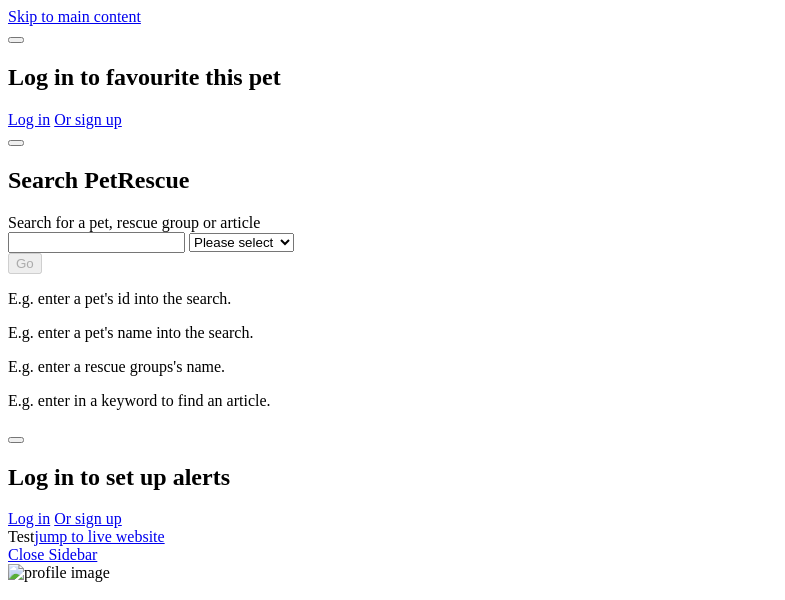 select 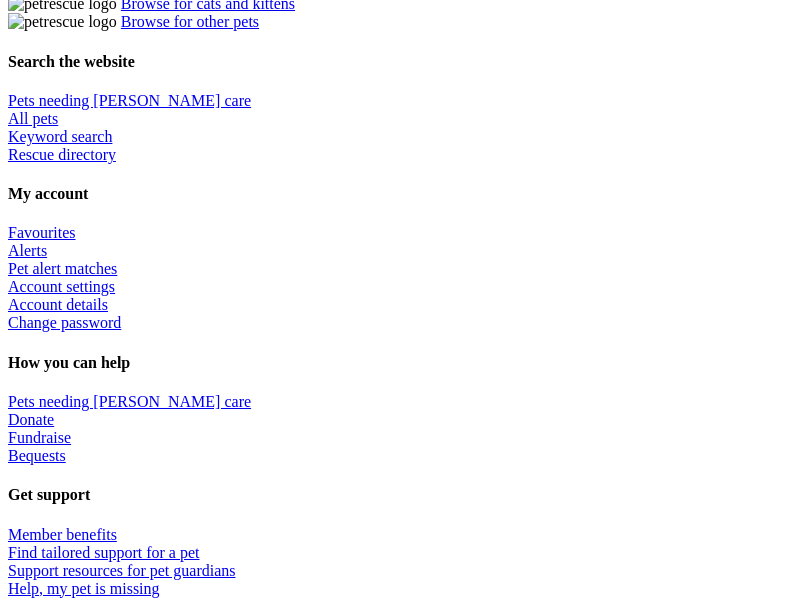 click at bounding box center (412, 2174) 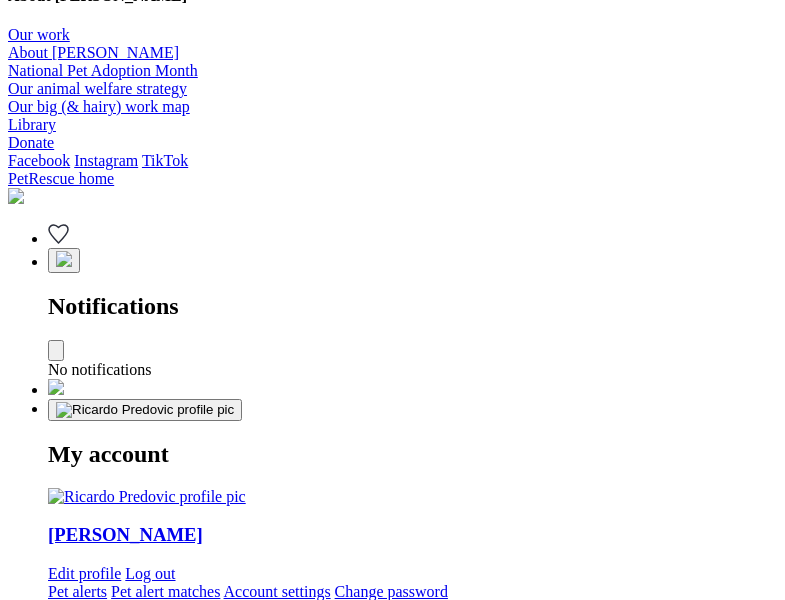 click at bounding box center [335, 2251] 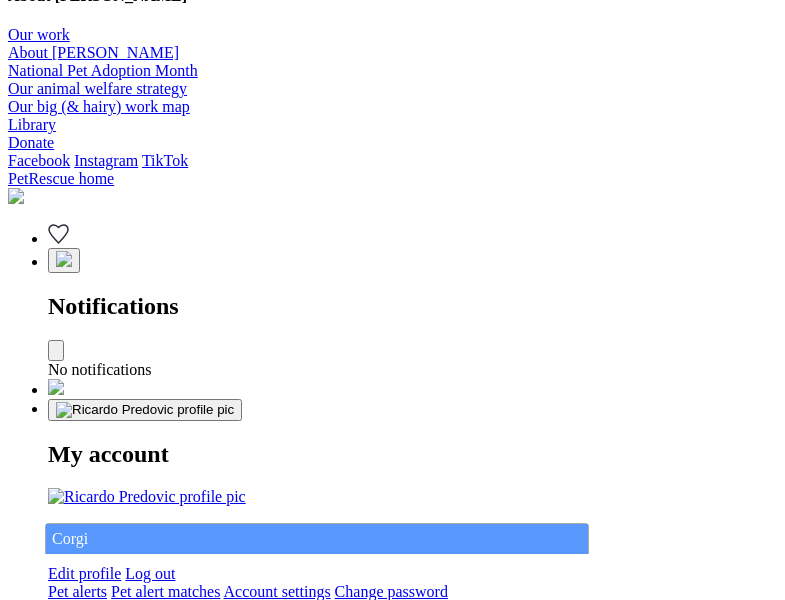 type on "Corgi" 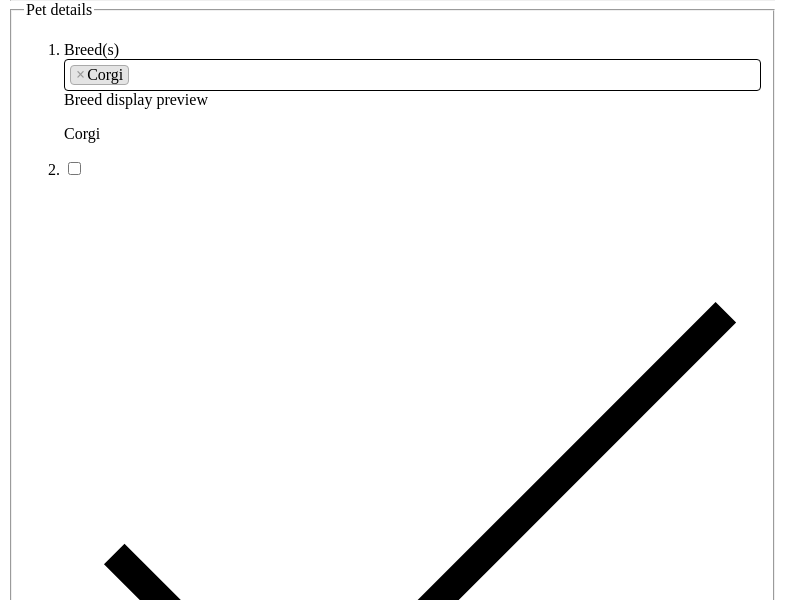 click at bounding box center [293, 6344] 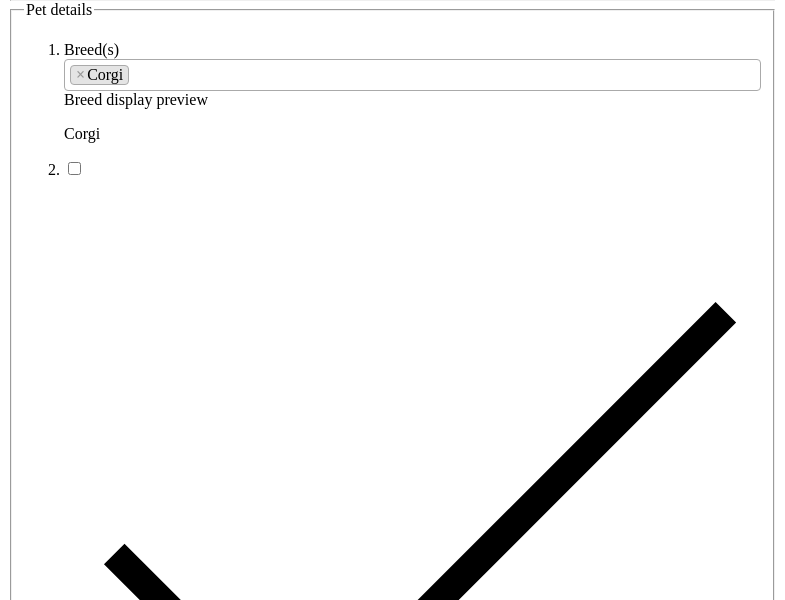 click on "Central Chandler22, Western Australia, 2560" at bounding box center (412, 6380) 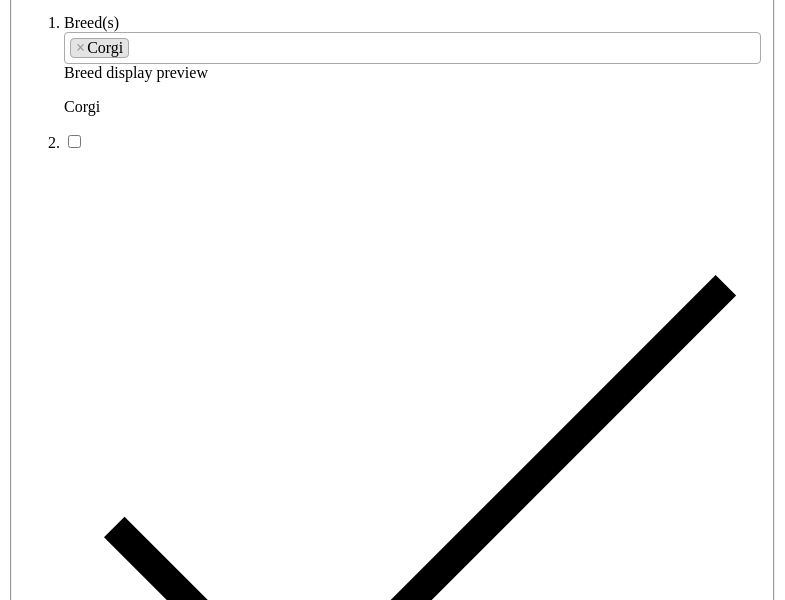 type on "Central Chandler22, Western Australia, 2560" 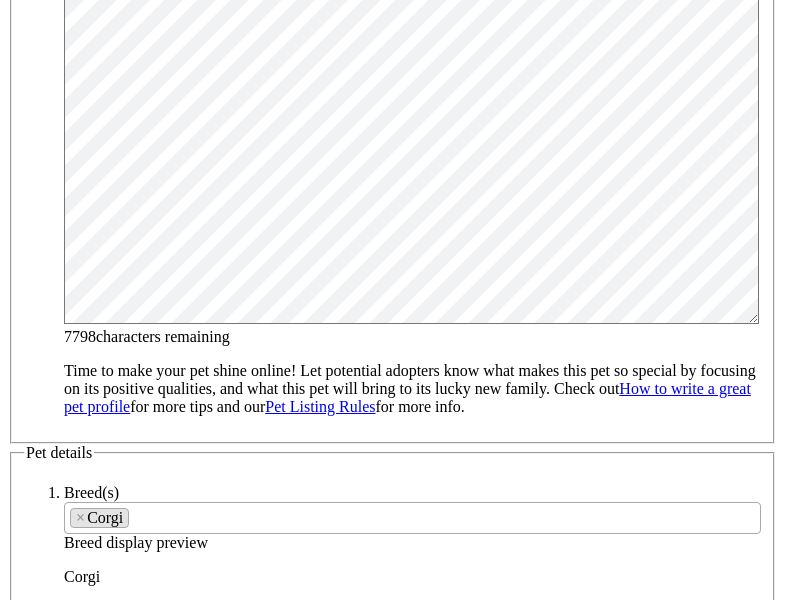 click on "Male" at bounding box center (208, 1422) 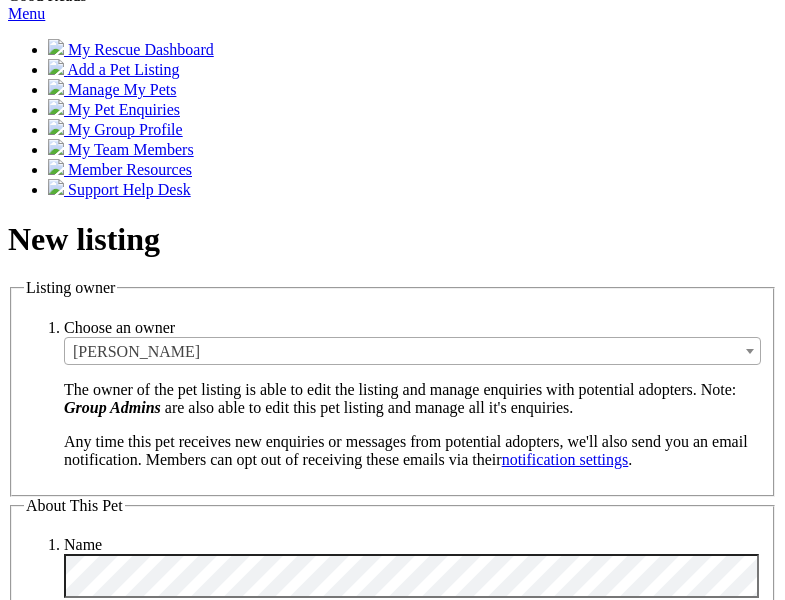click on "Small" at bounding box center (138, 5335) 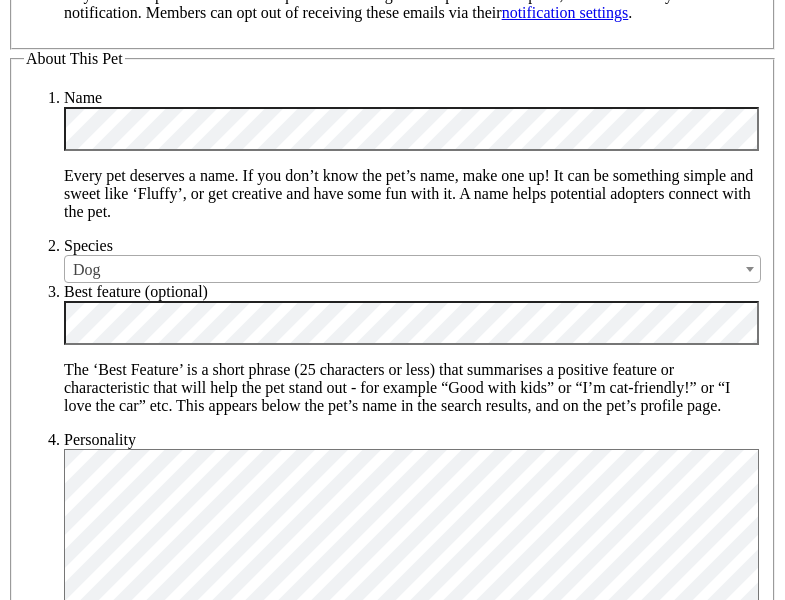 click on "Yes" at bounding box center [131, 6336] 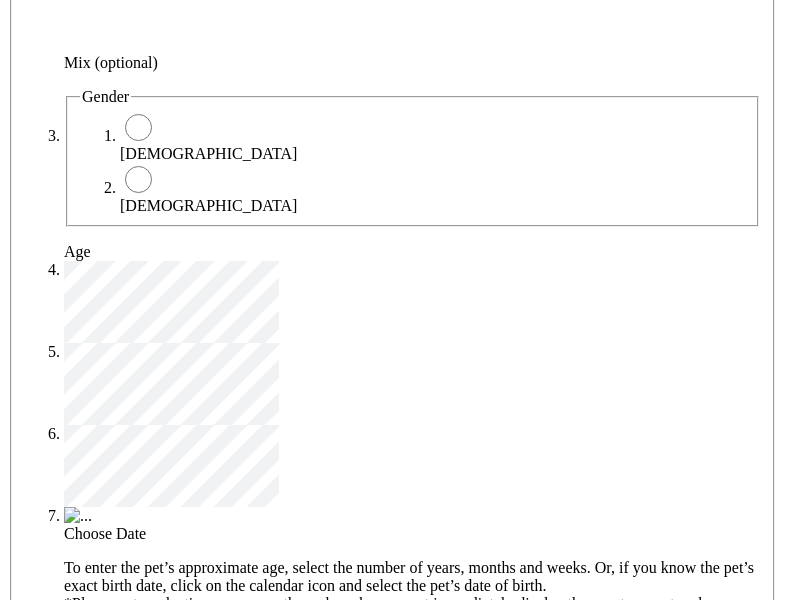 type on "14FEO934M45O193" 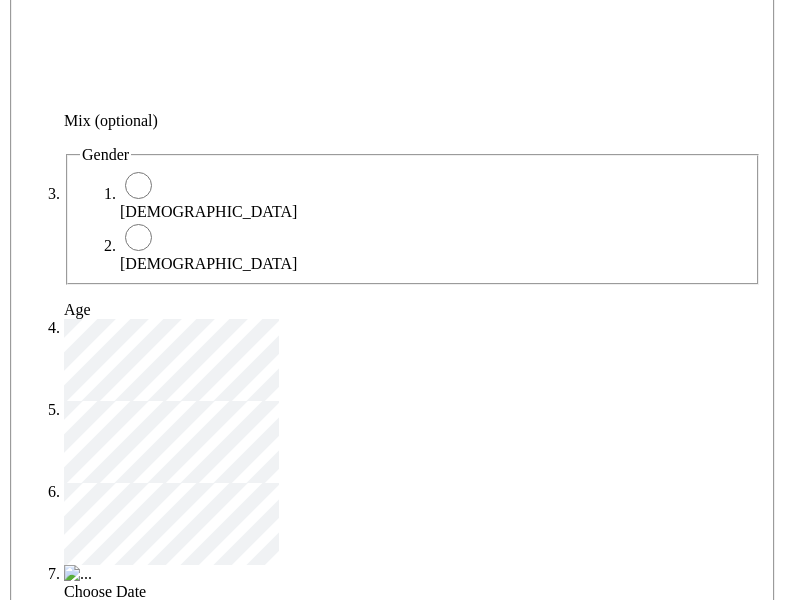 click on "No" at bounding box center (130, 4855) 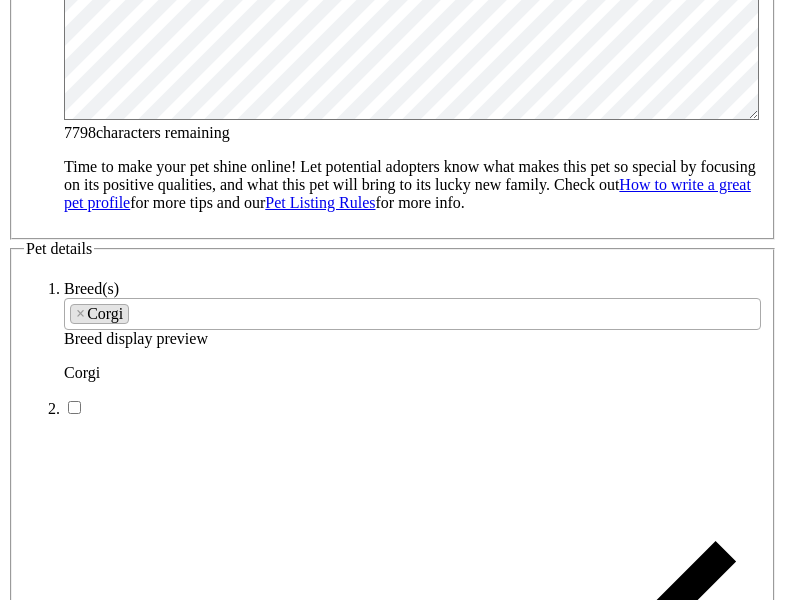 click on "SA" at bounding box center (90, 10336) 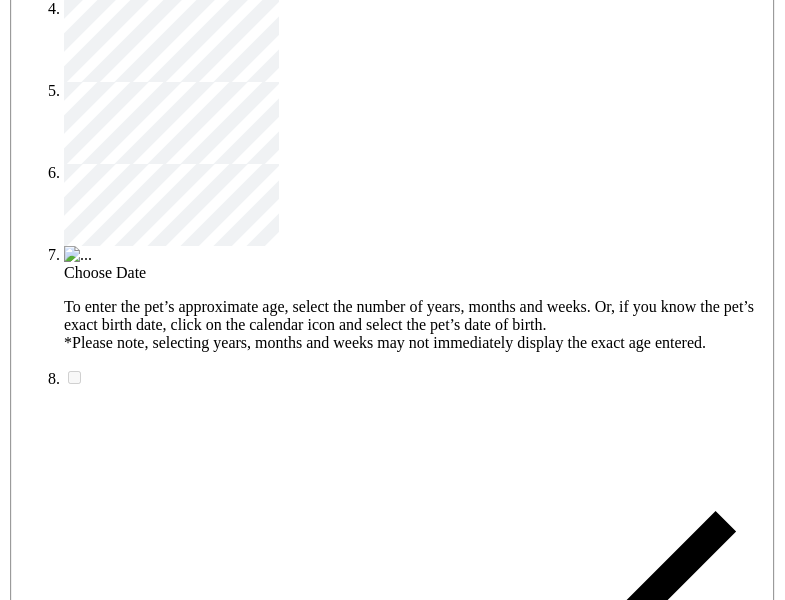 click on "Email" at bounding box center [139, 16903] 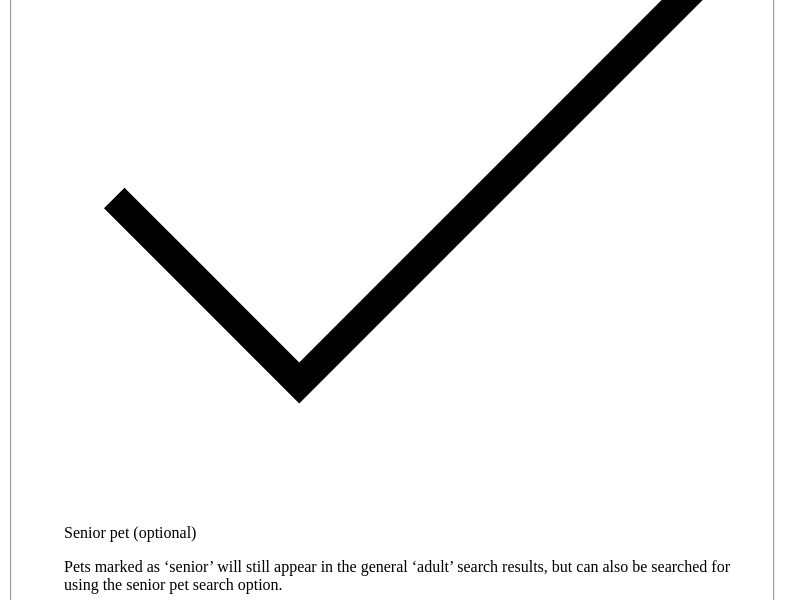 click on "Email" at bounding box center [131, 16319] 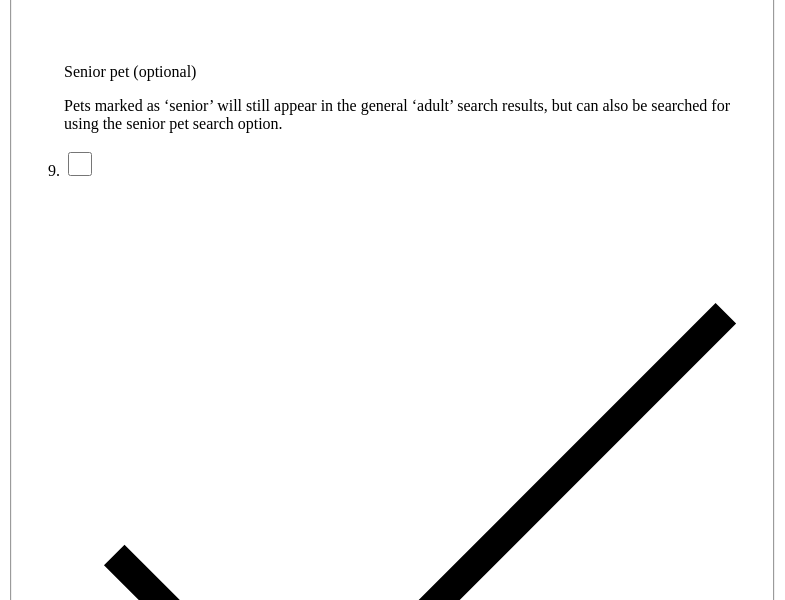 radio on "true" 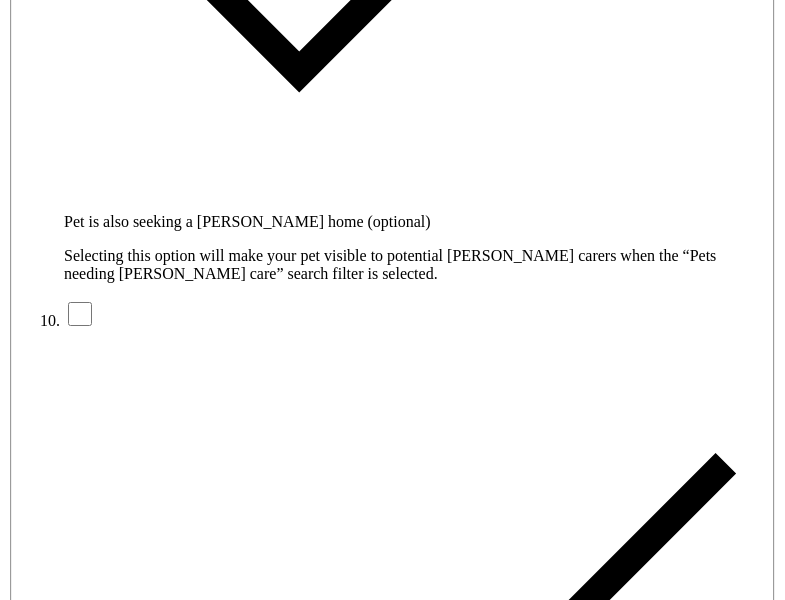 click on "Create Listing" at bounding box center [113, 16121] 